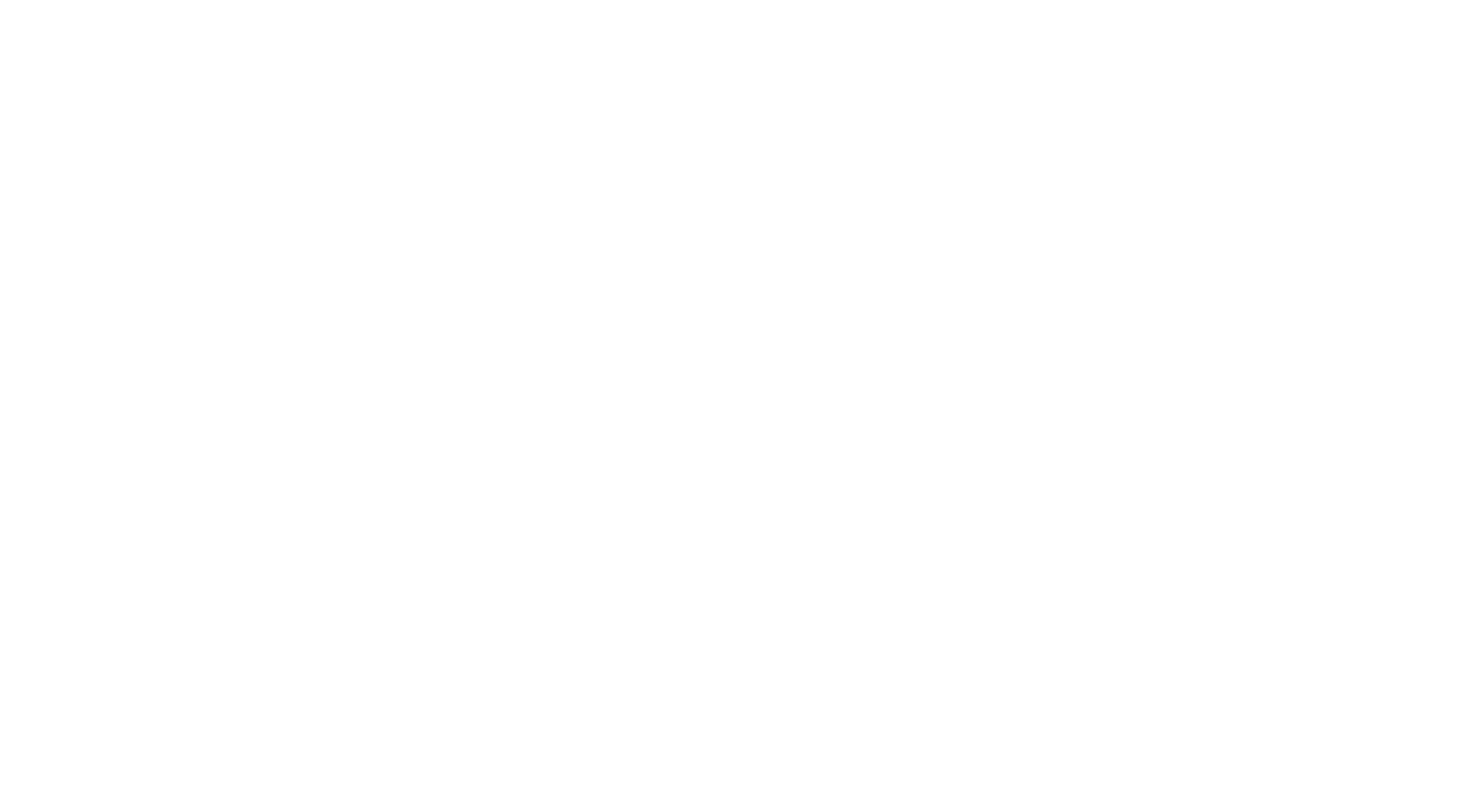 scroll, scrollTop: 0, scrollLeft: 0, axis: both 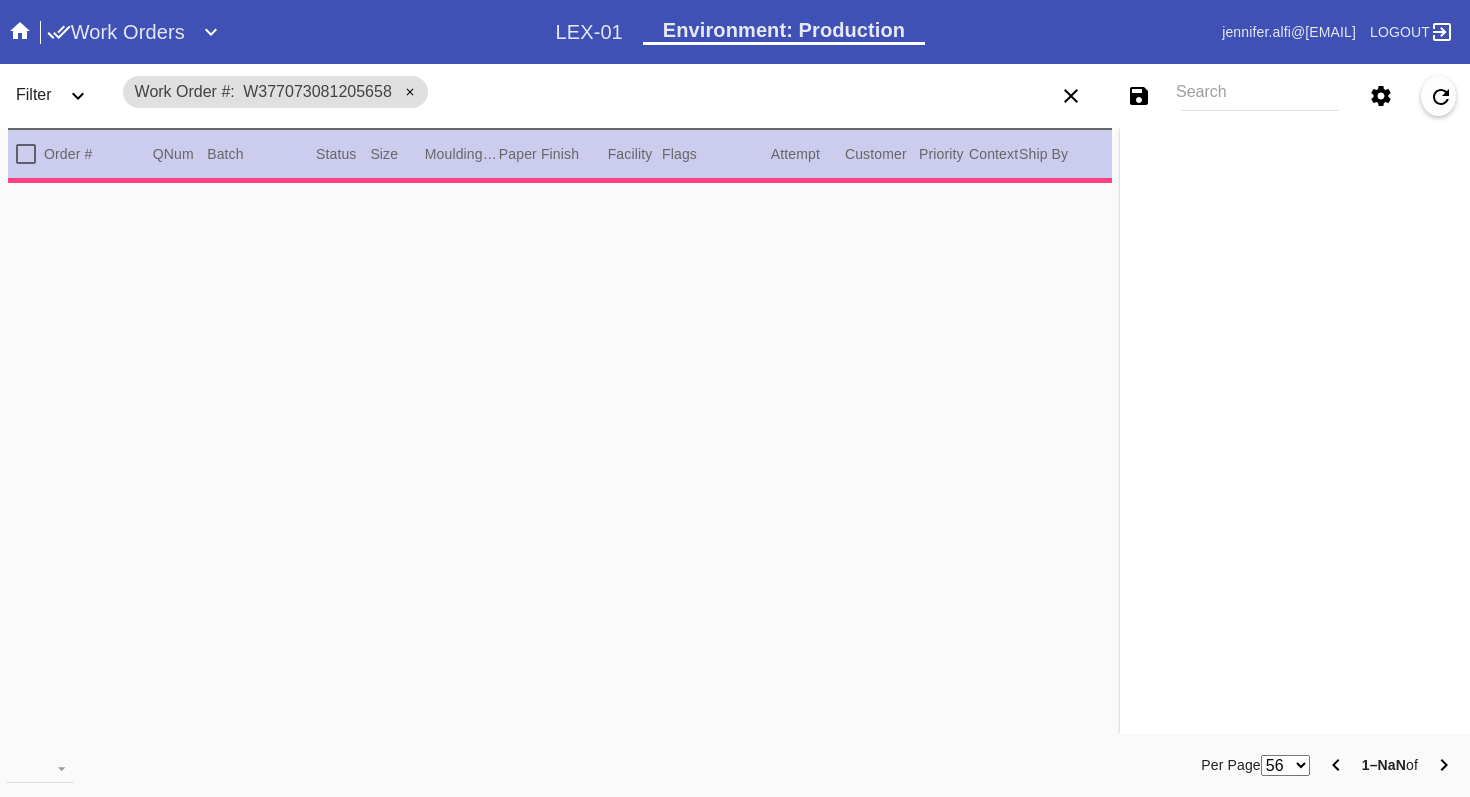 type on "2.5" 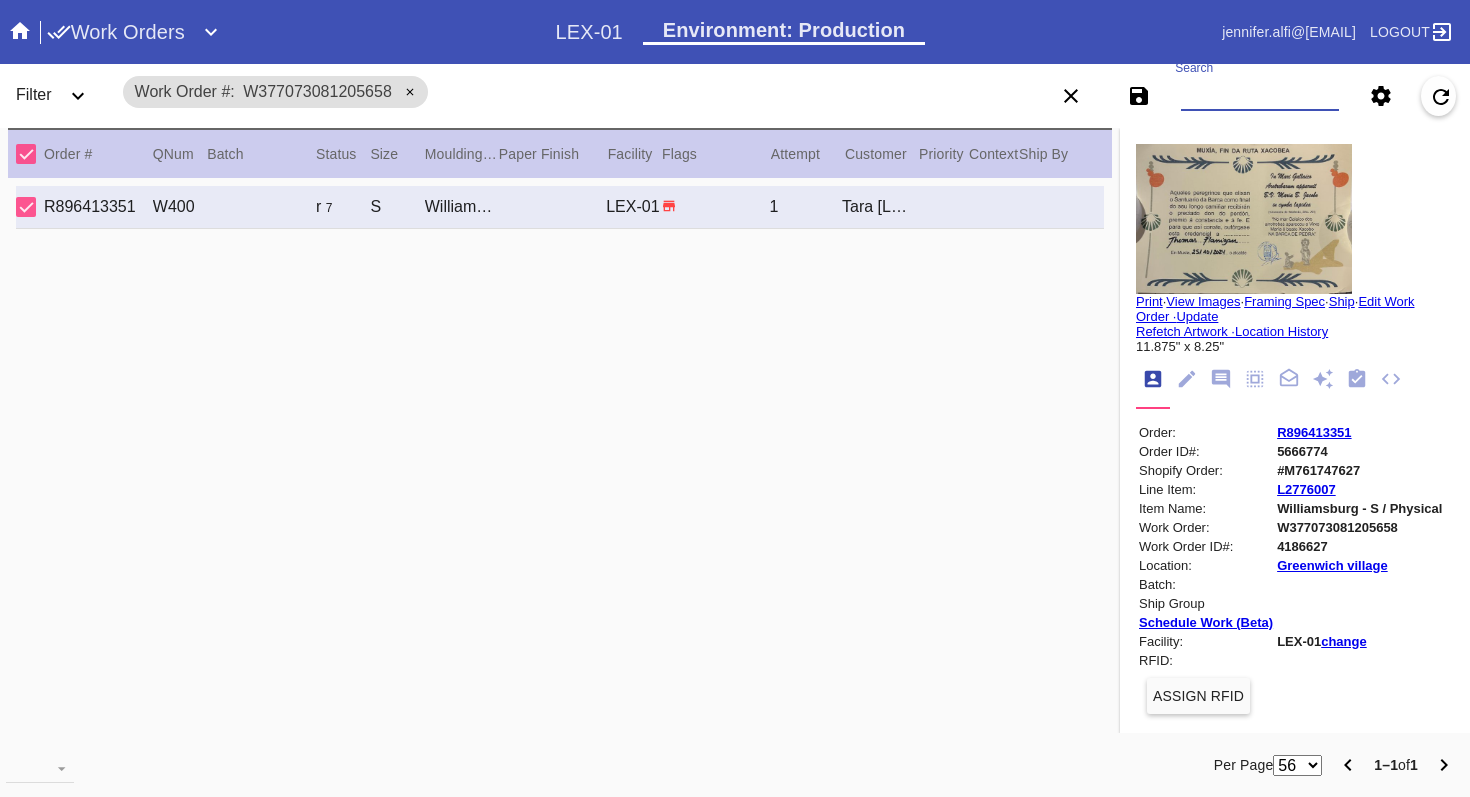 paste on "R896413351" 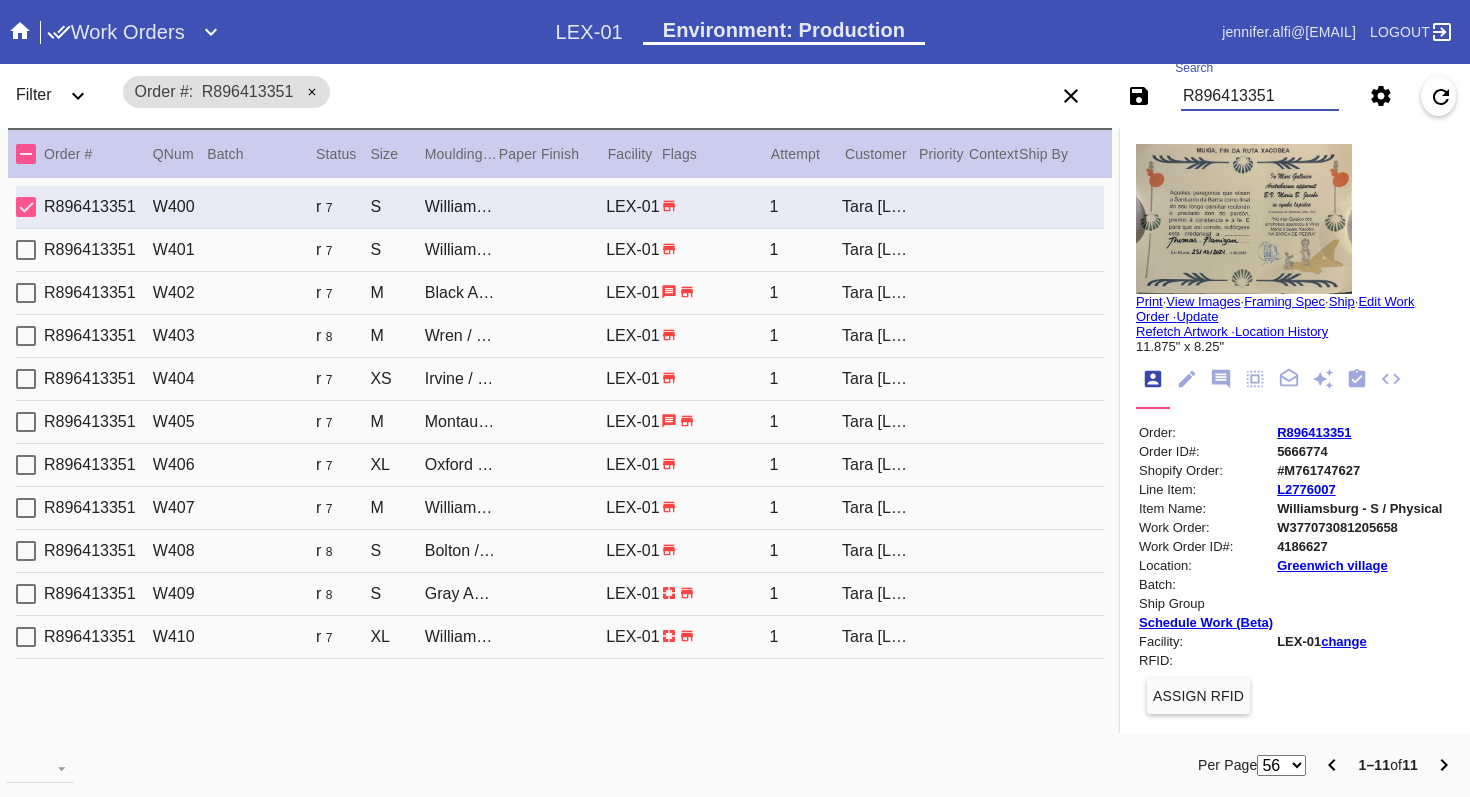 type on "R896413351" 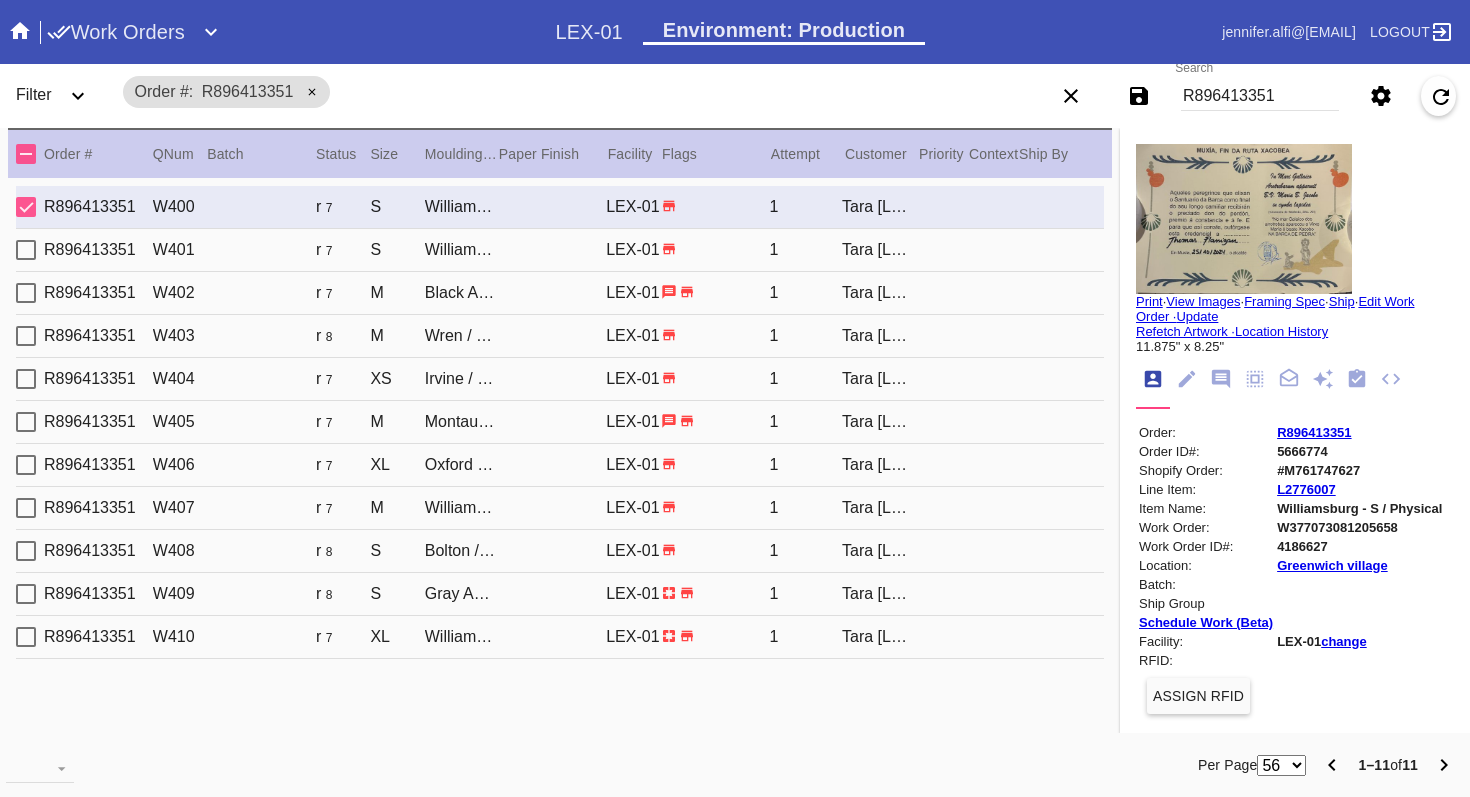click at bounding box center (1244, 219) 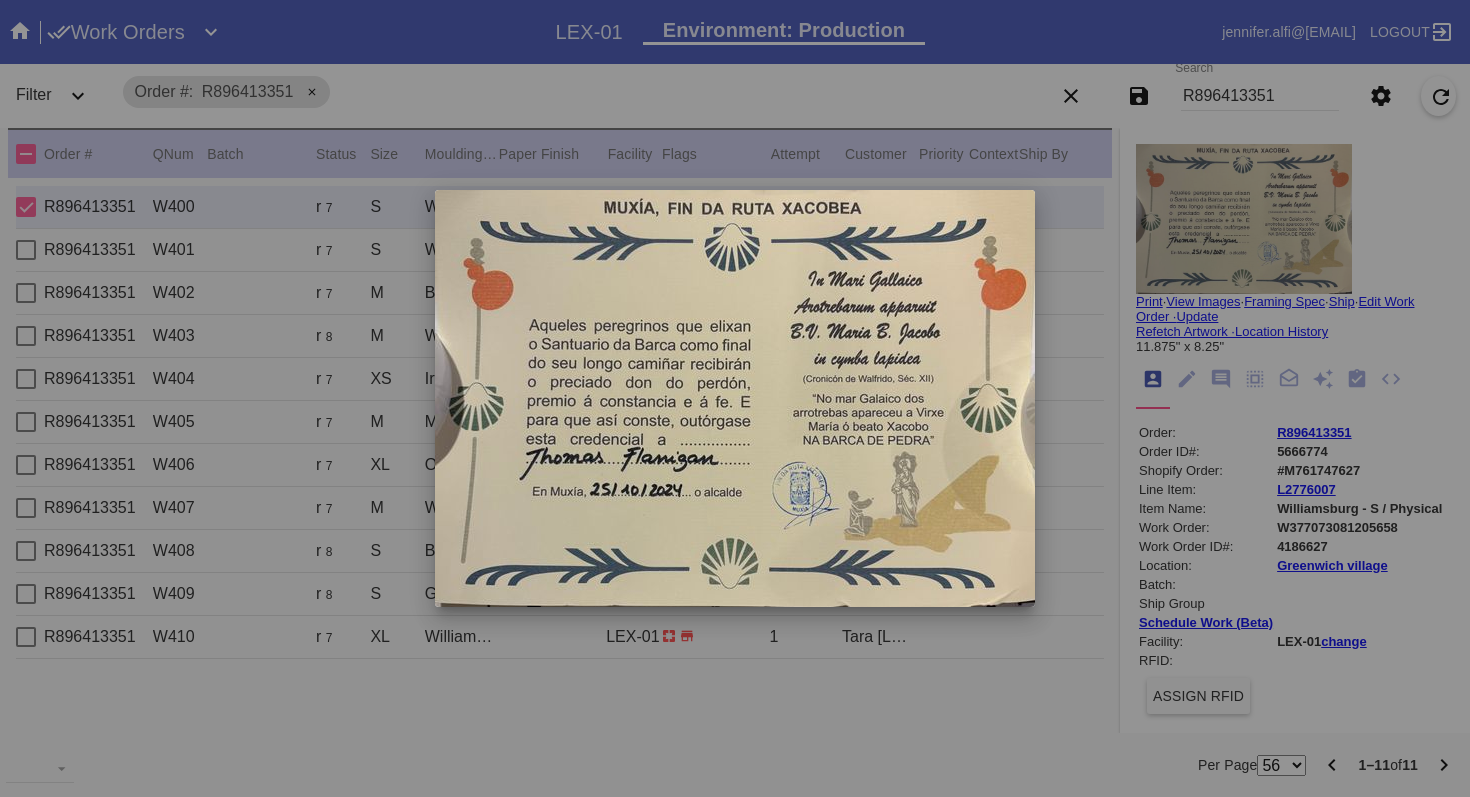 click at bounding box center [735, 398] 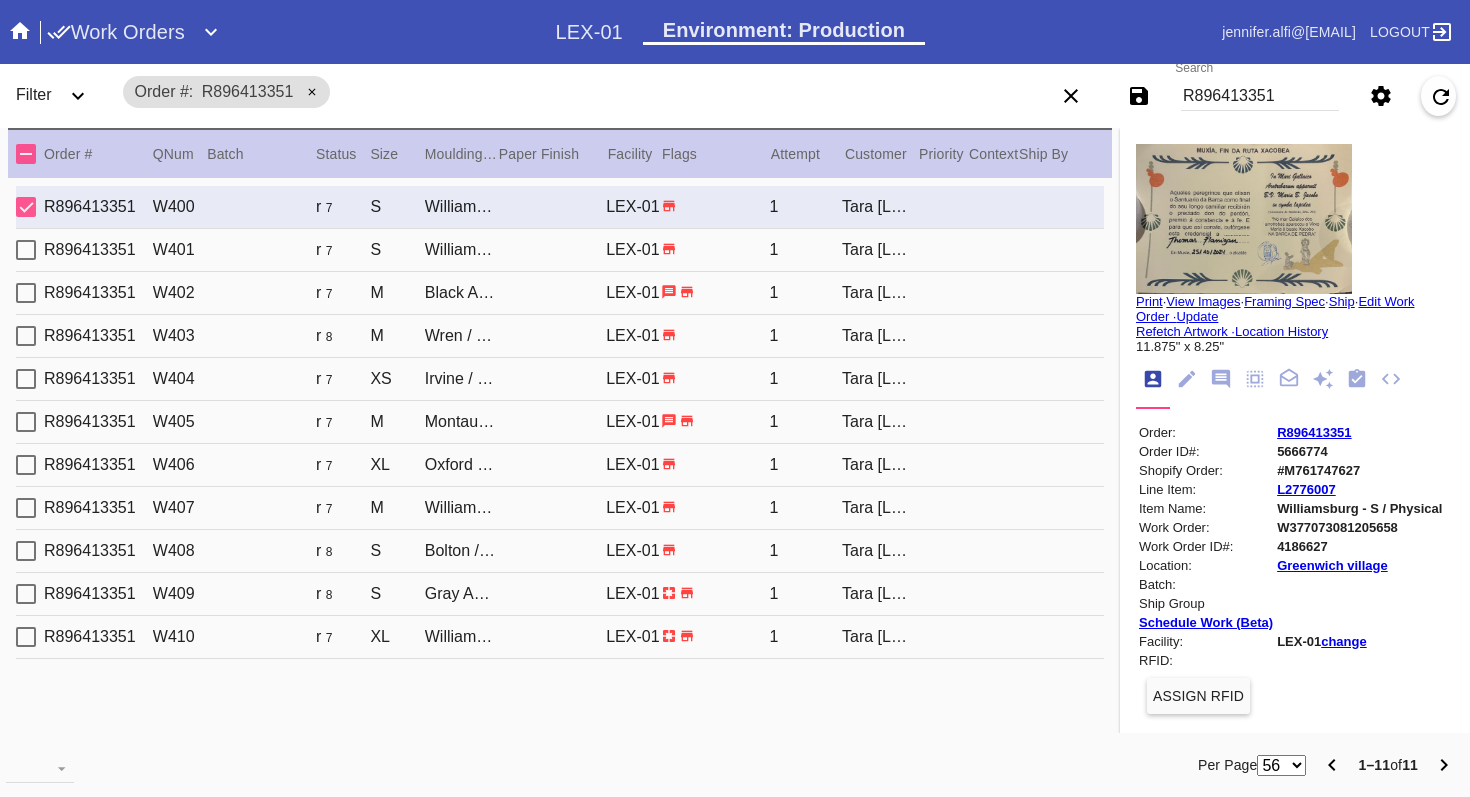 click at bounding box center [26, 207] 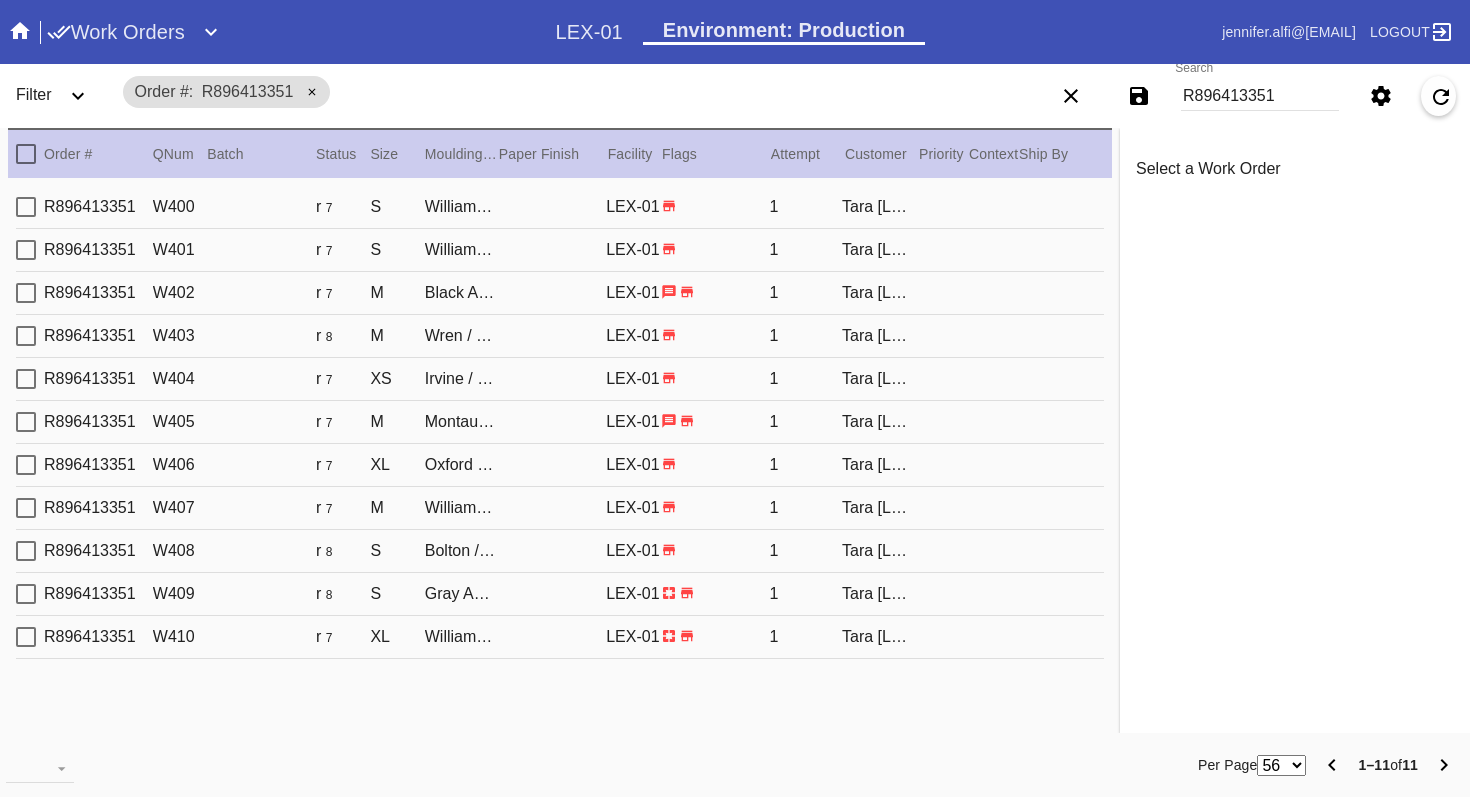 click at bounding box center [26, 250] 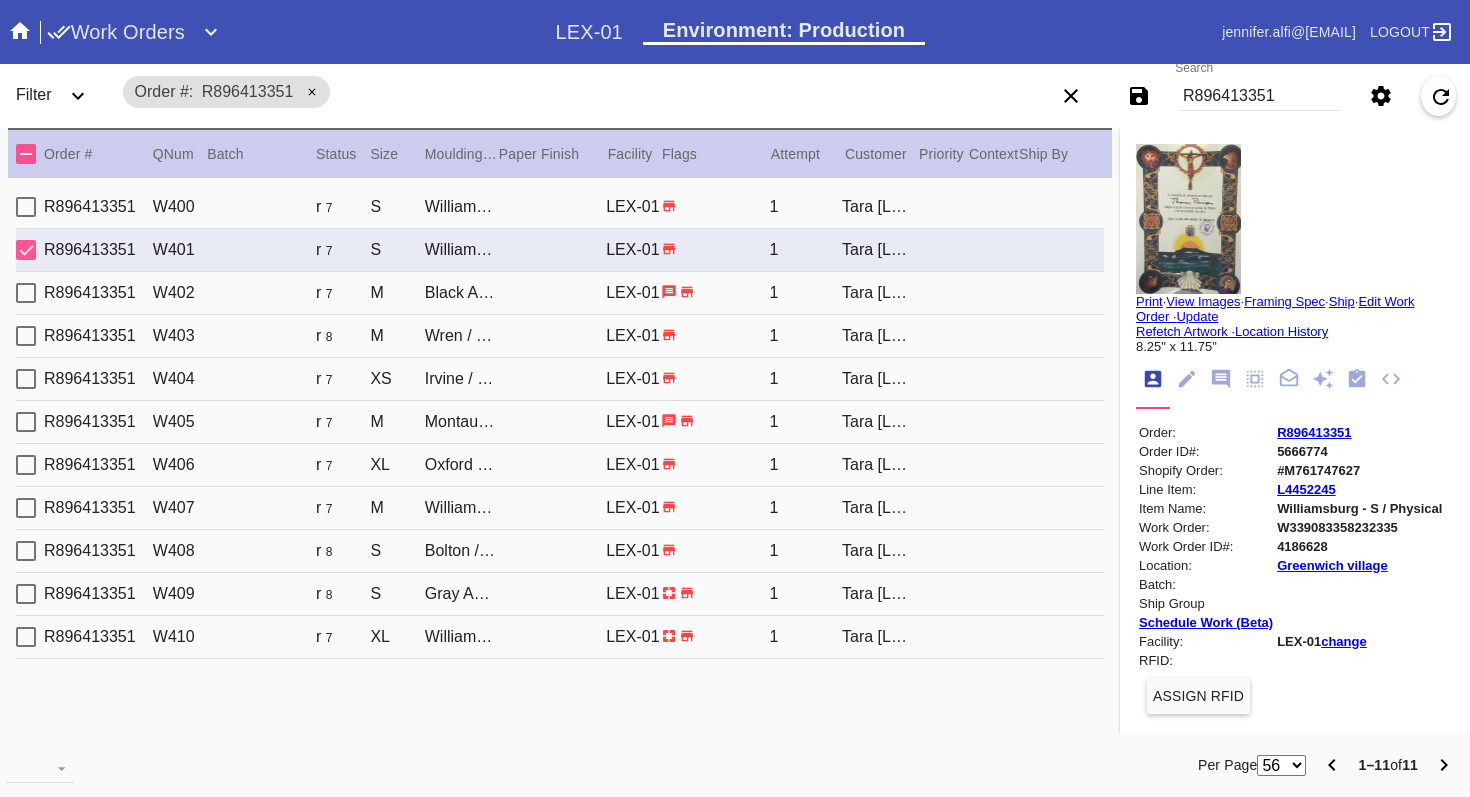click at bounding box center [26, 250] 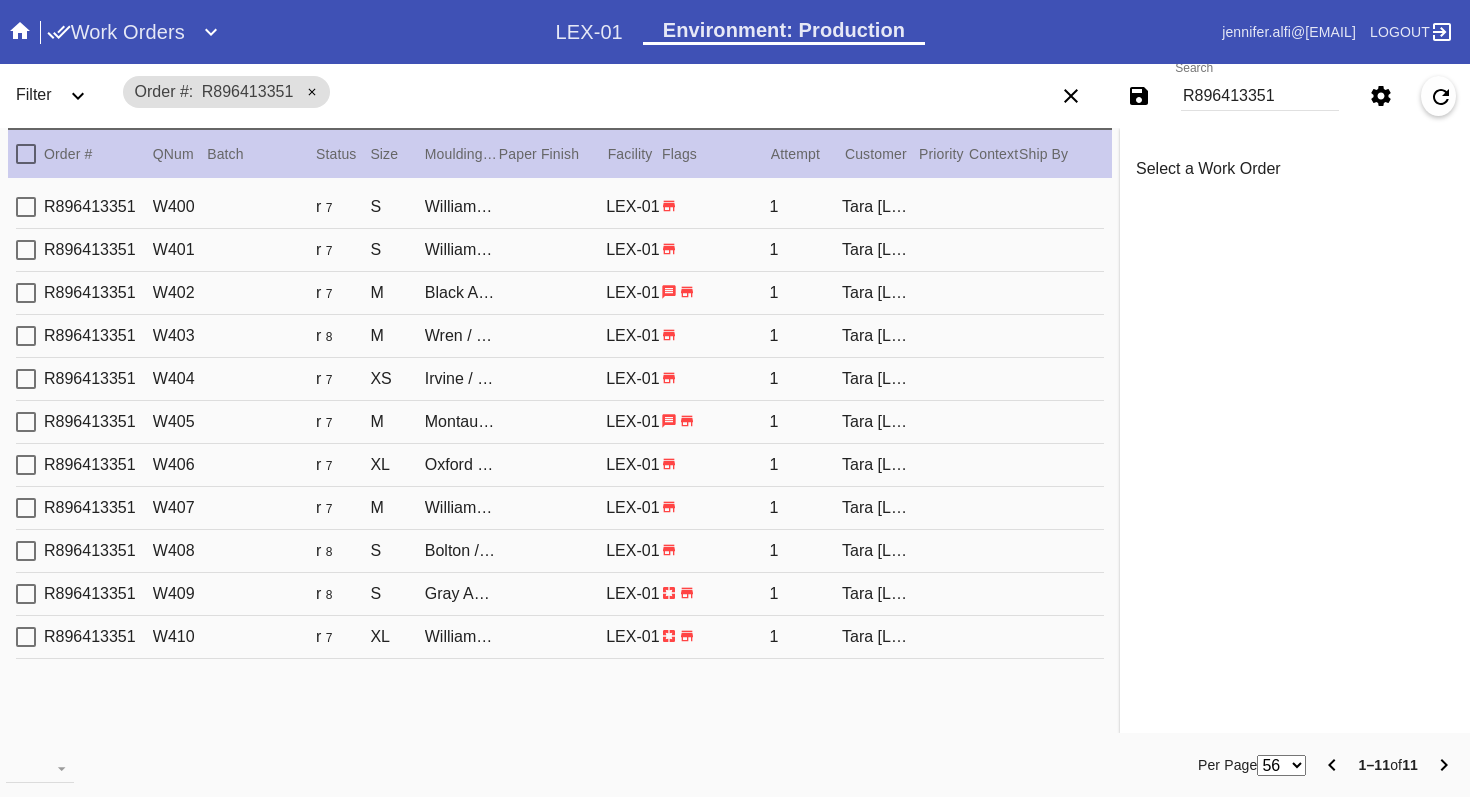 click at bounding box center (26, 293) 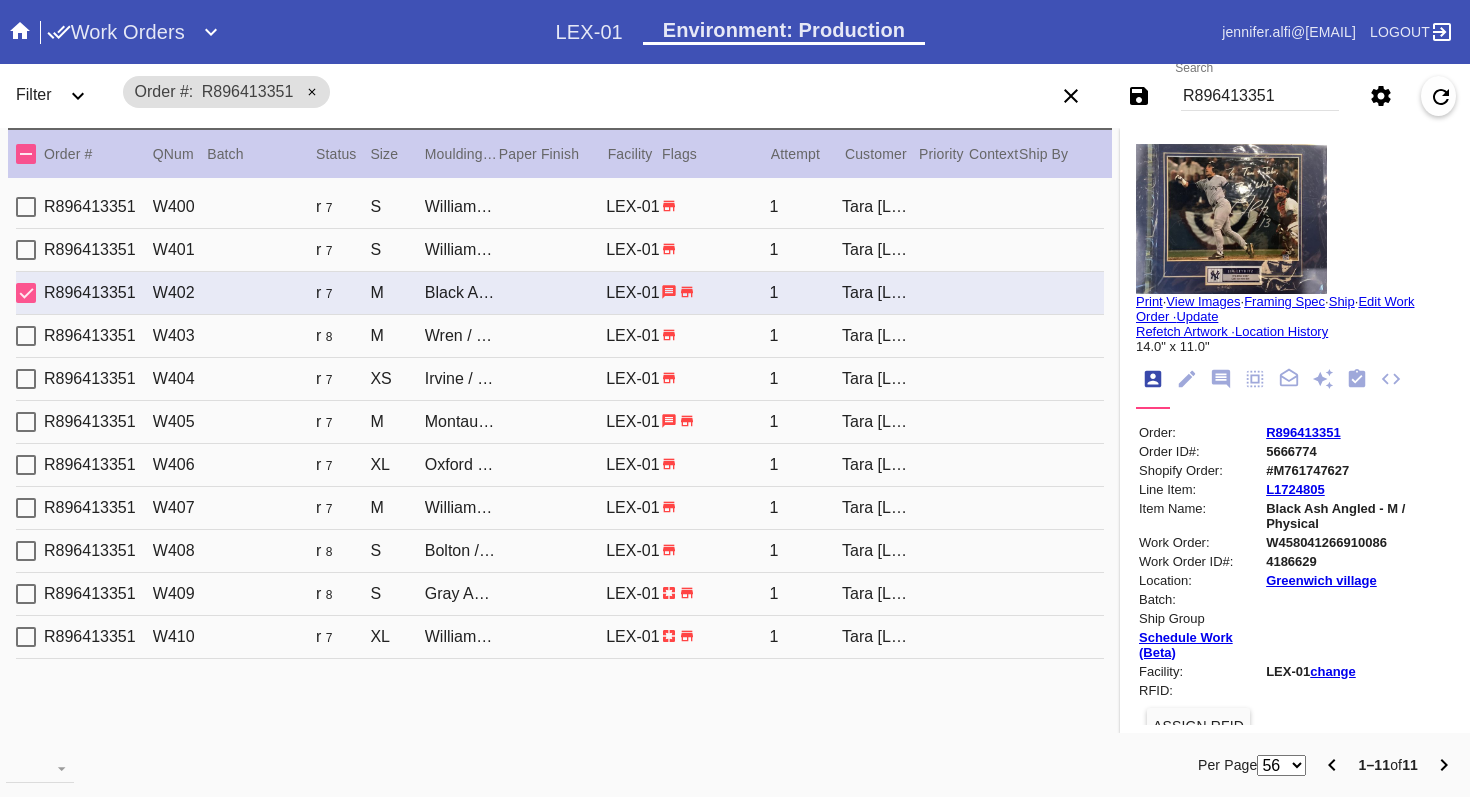 click at bounding box center [26, 293] 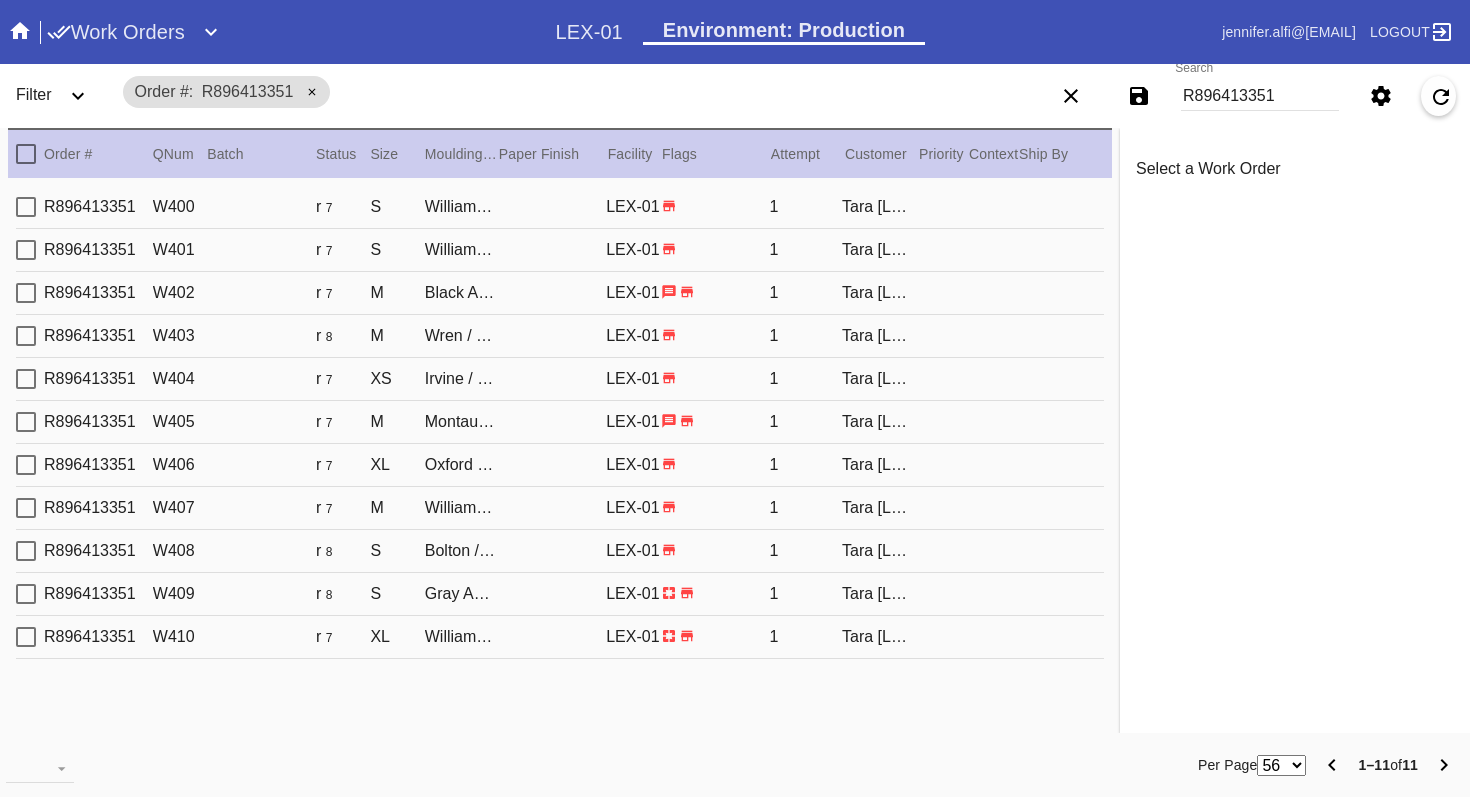 click at bounding box center [26, 336] 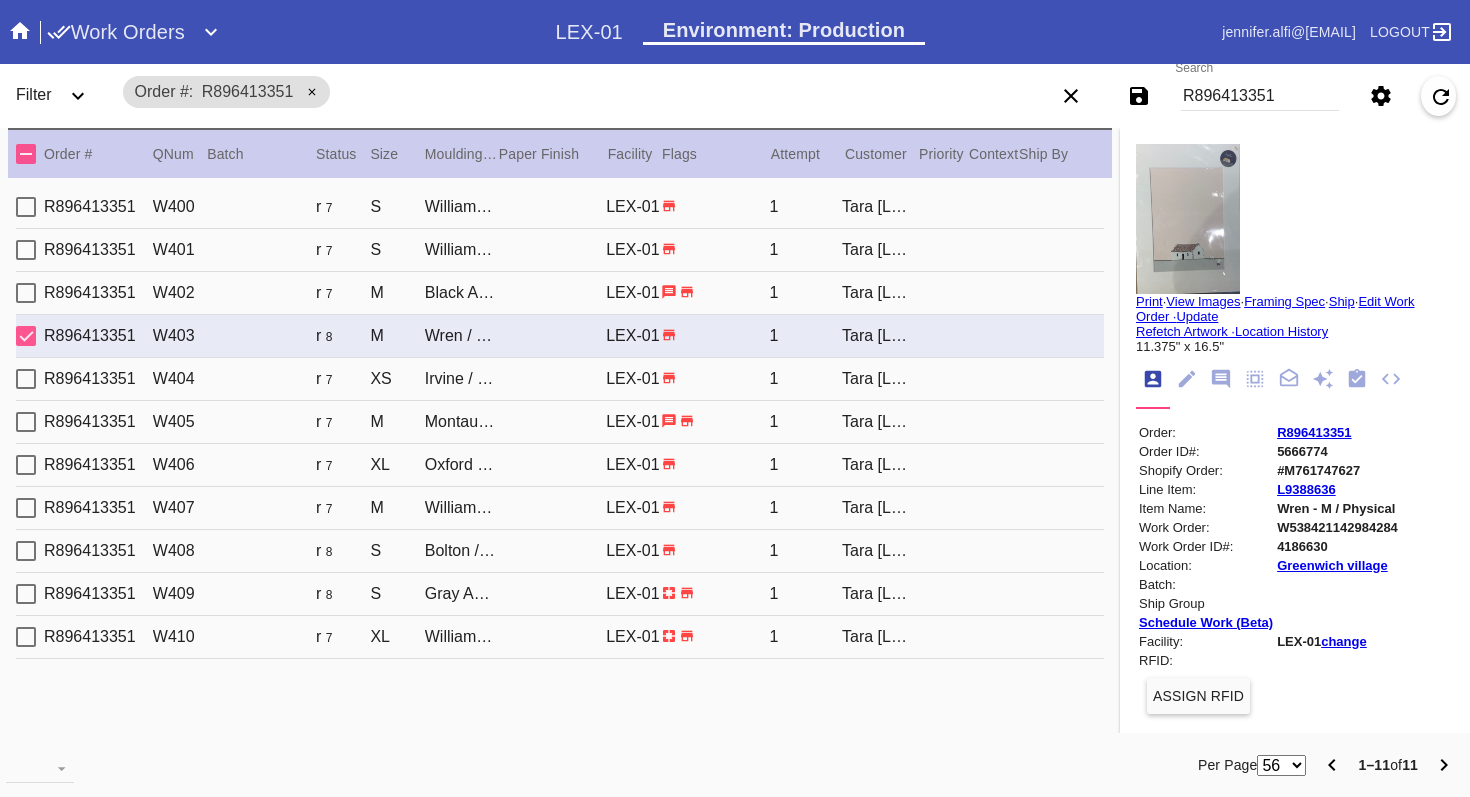 click at bounding box center [26, 336] 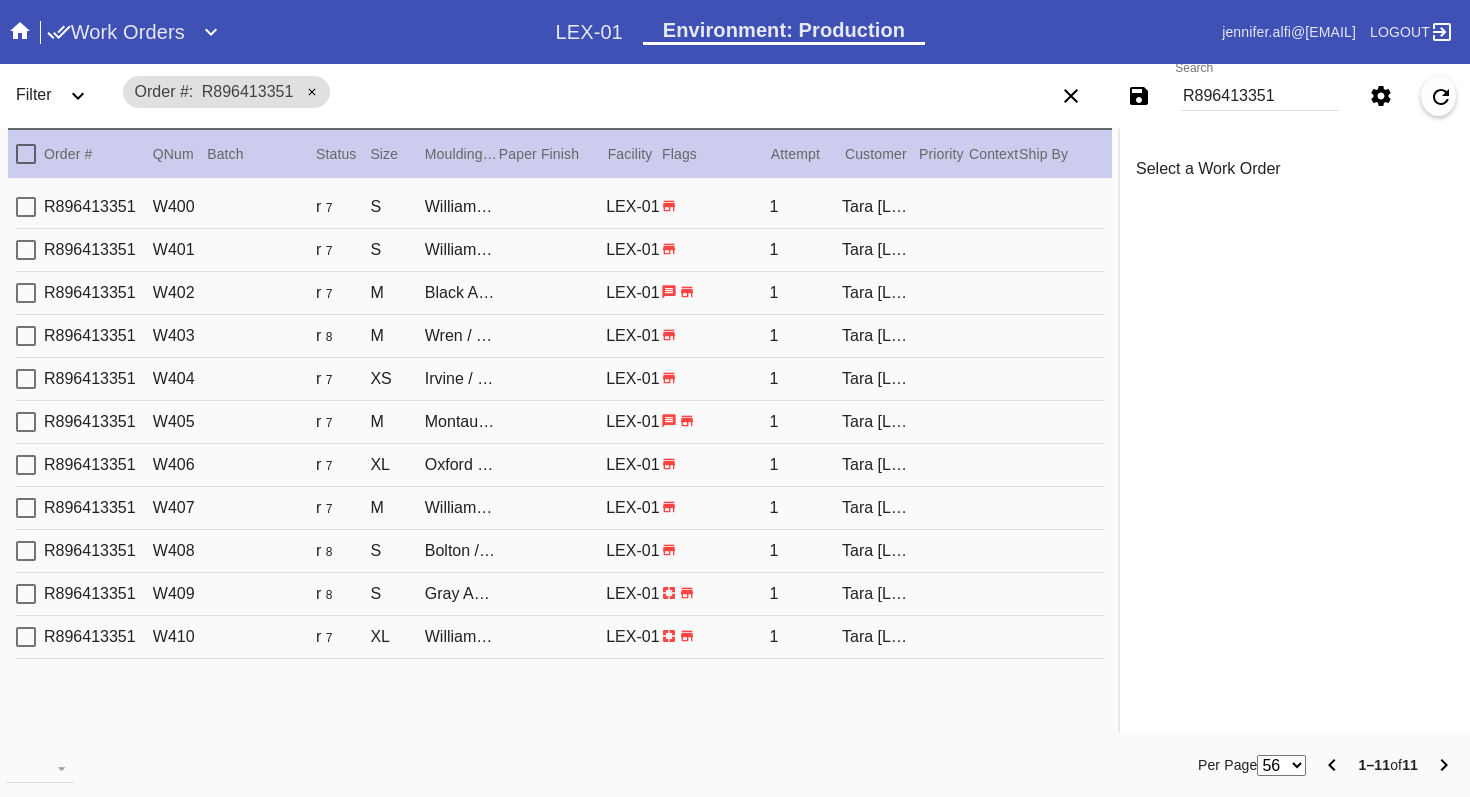 click at bounding box center (26, 379) 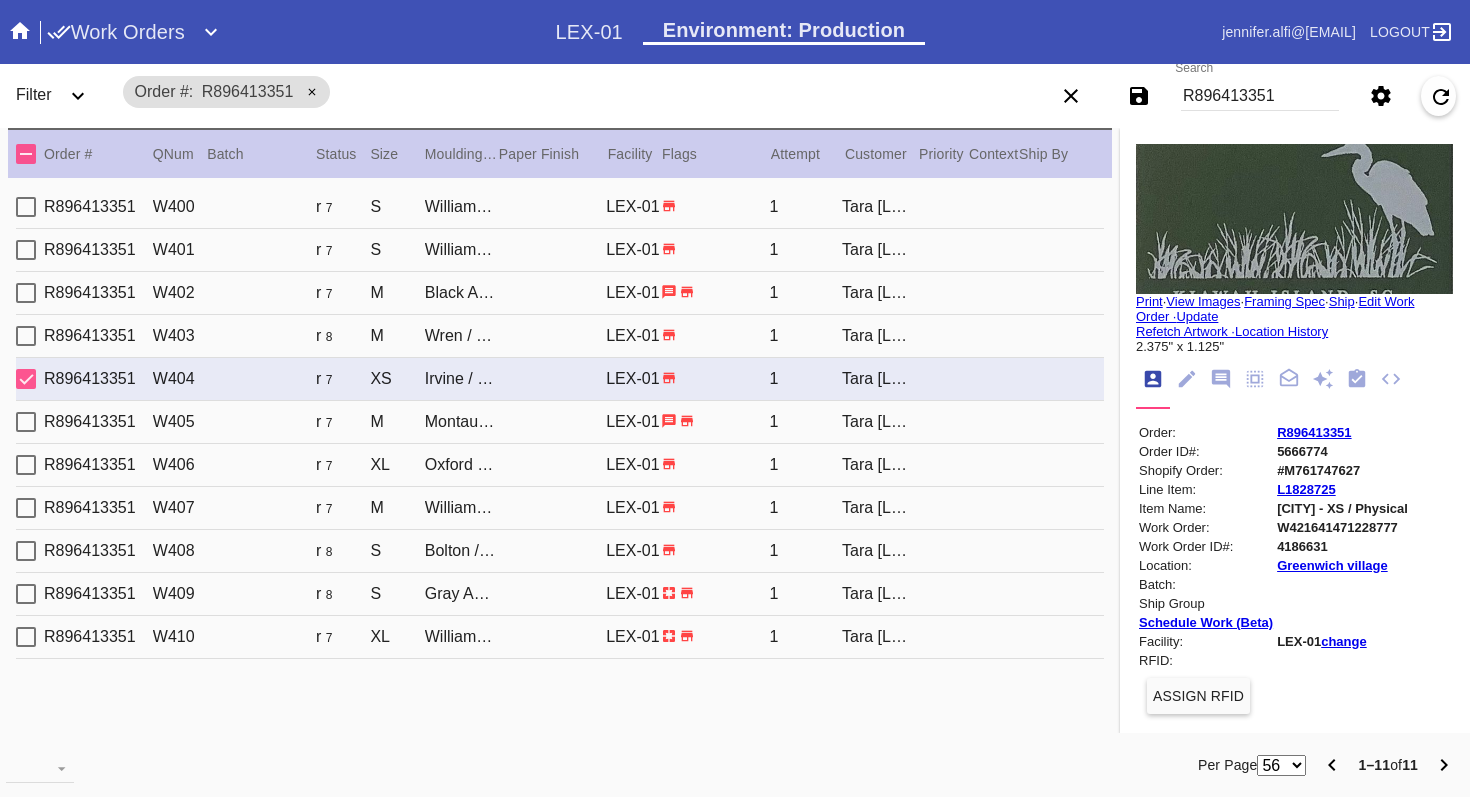 click at bounding box center [26, 379] 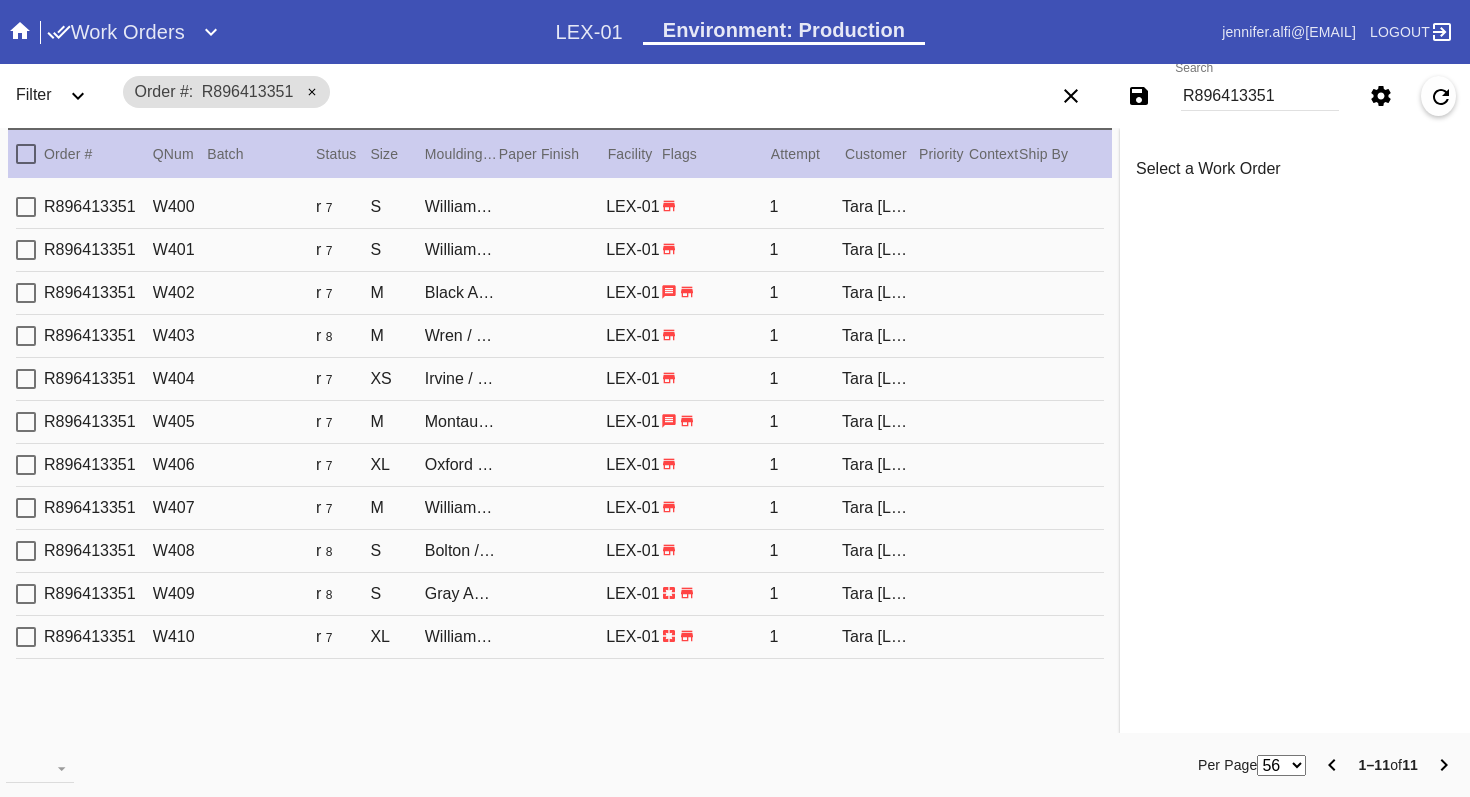 click at bounding box center [26, 422] 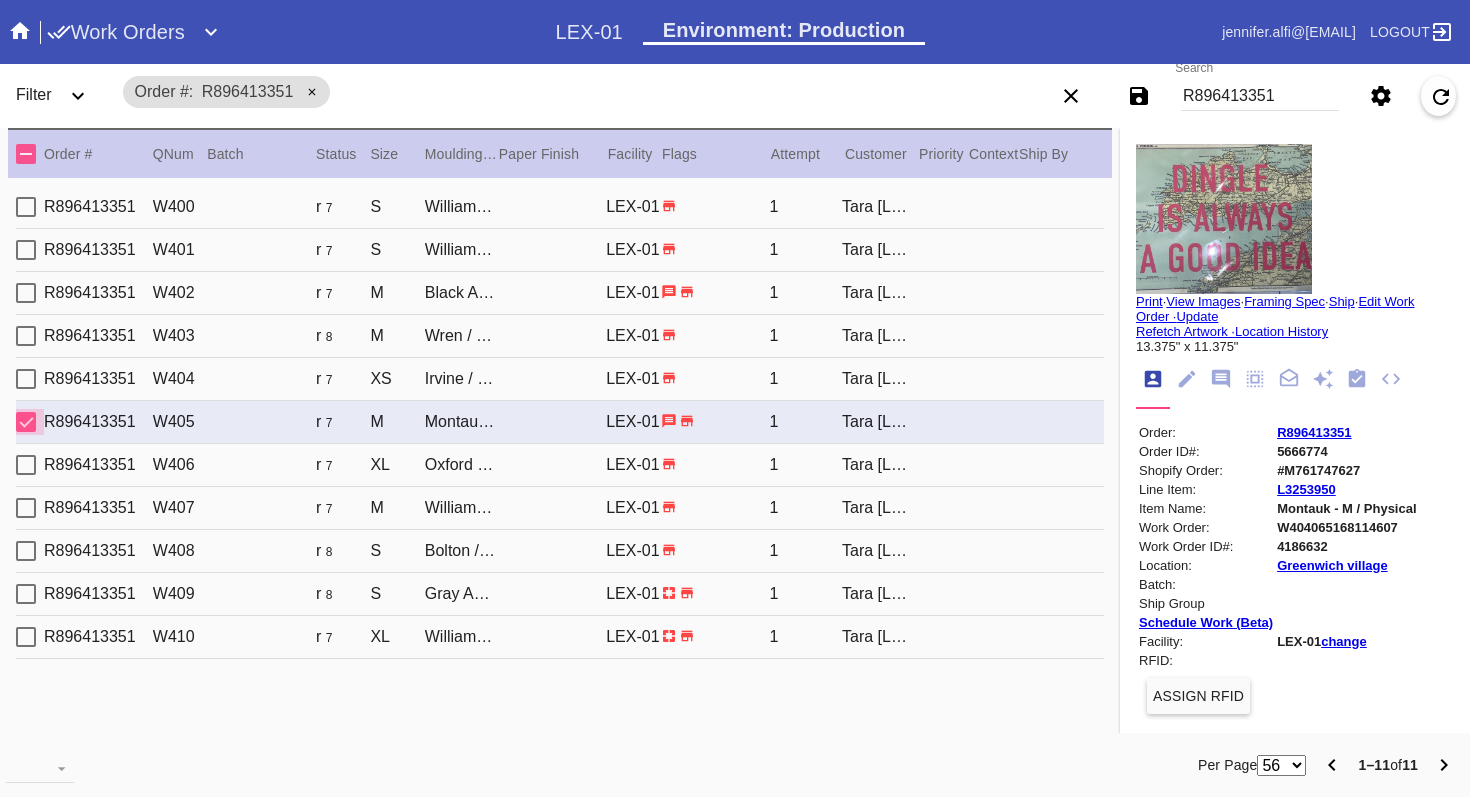 click at bounding box center (26, 422) 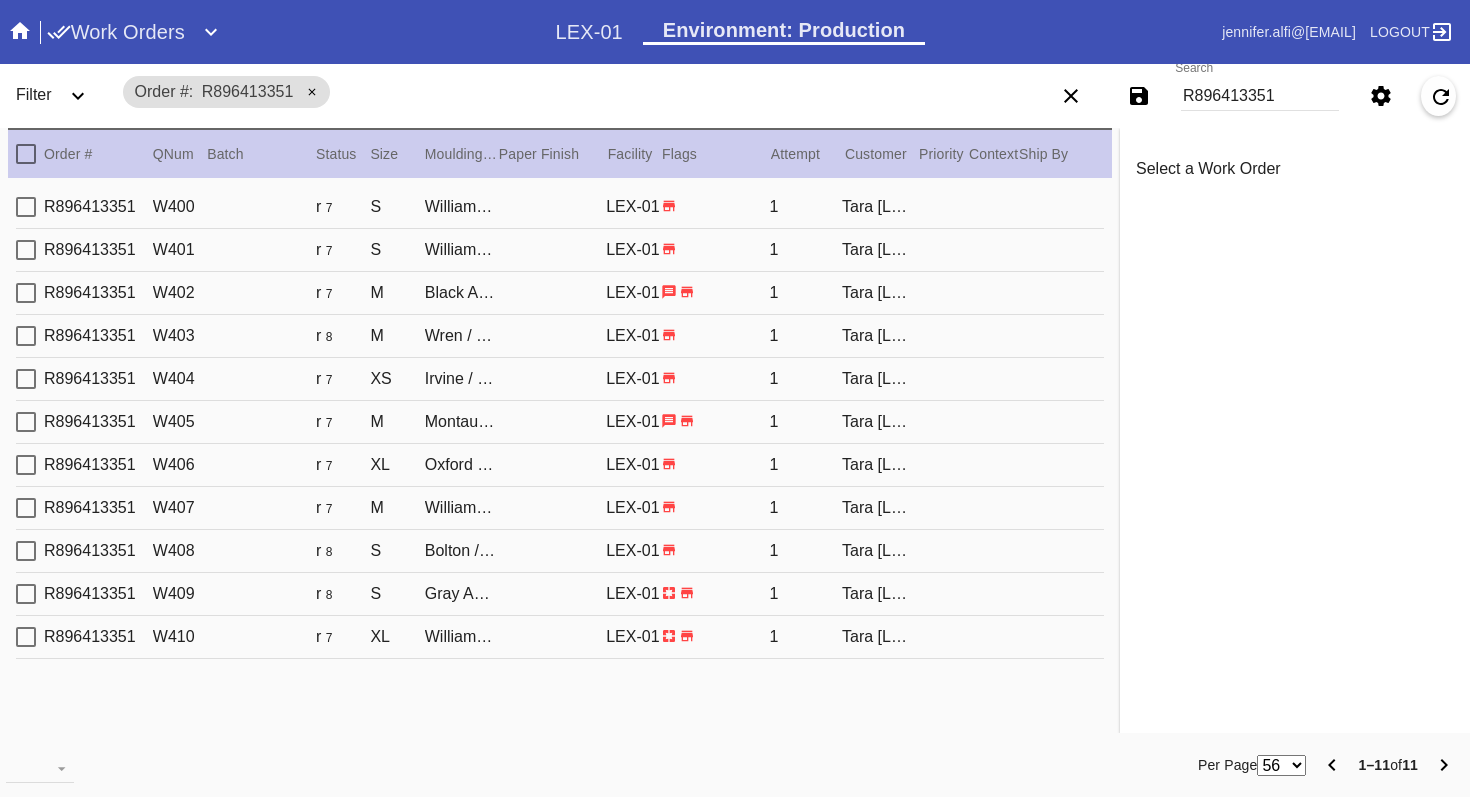 click at bounding box center (26, 465) 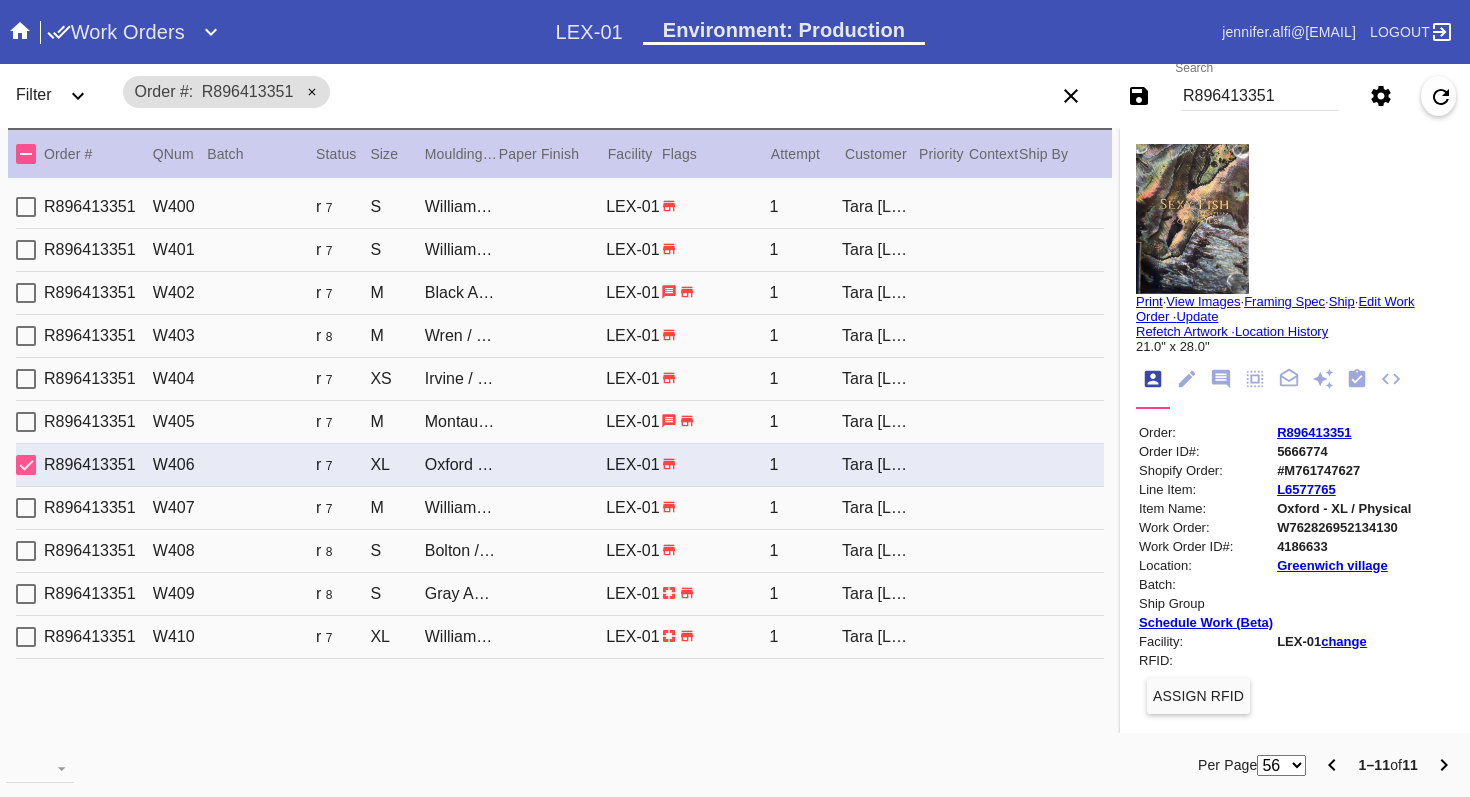 click at bounding box center (26, 465) 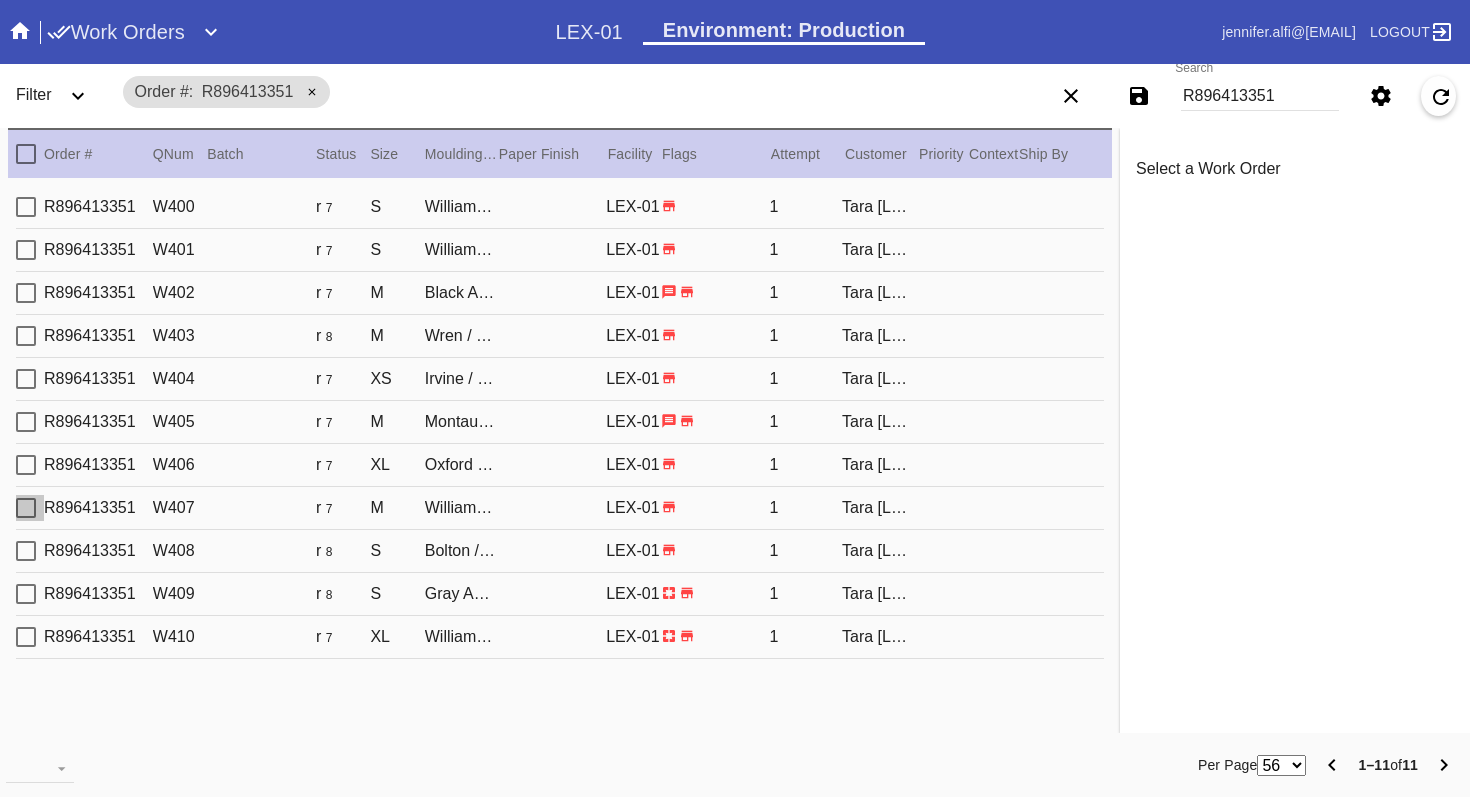 click at bounding box center [26, 508] 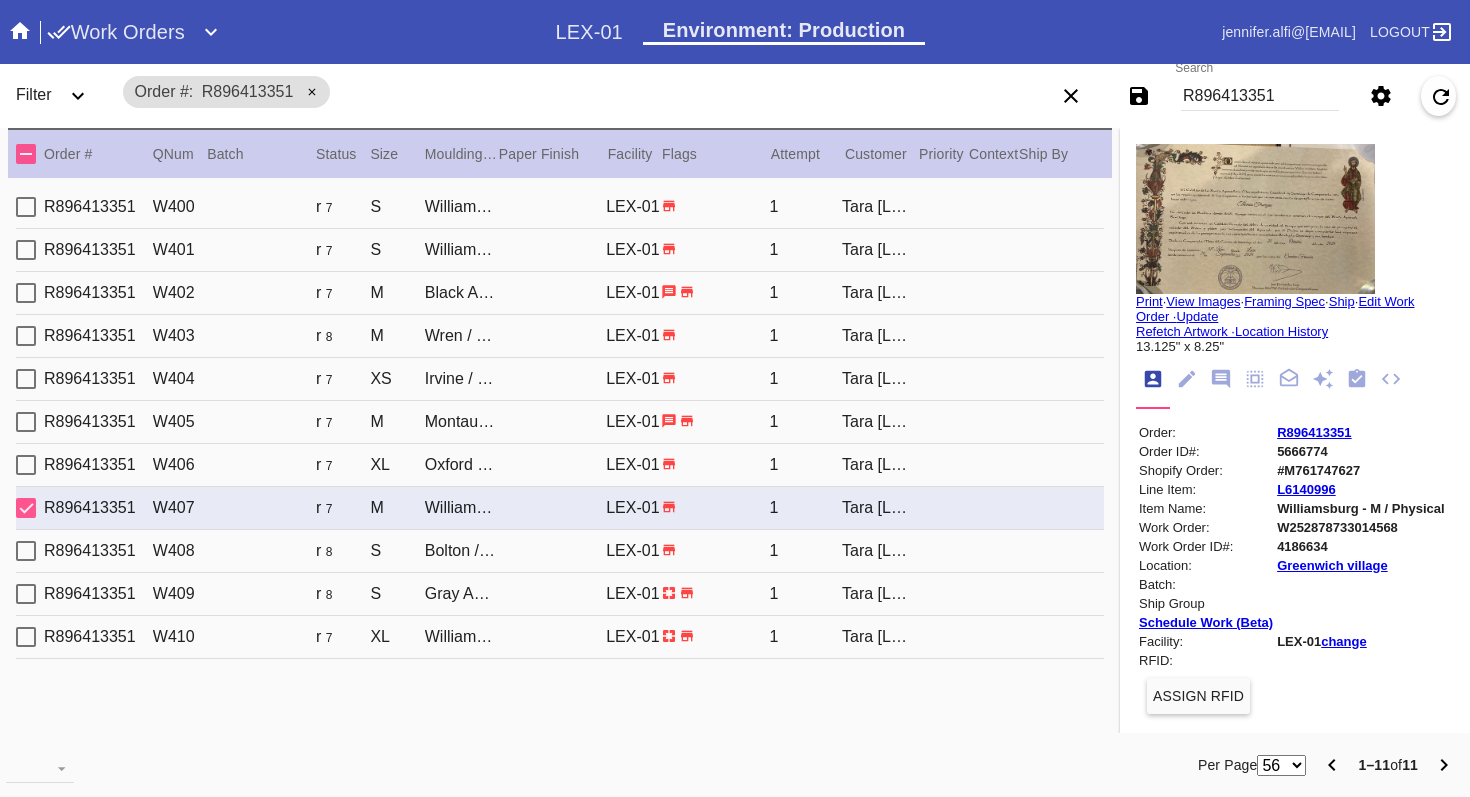 click at bounding box center [1255, 219] 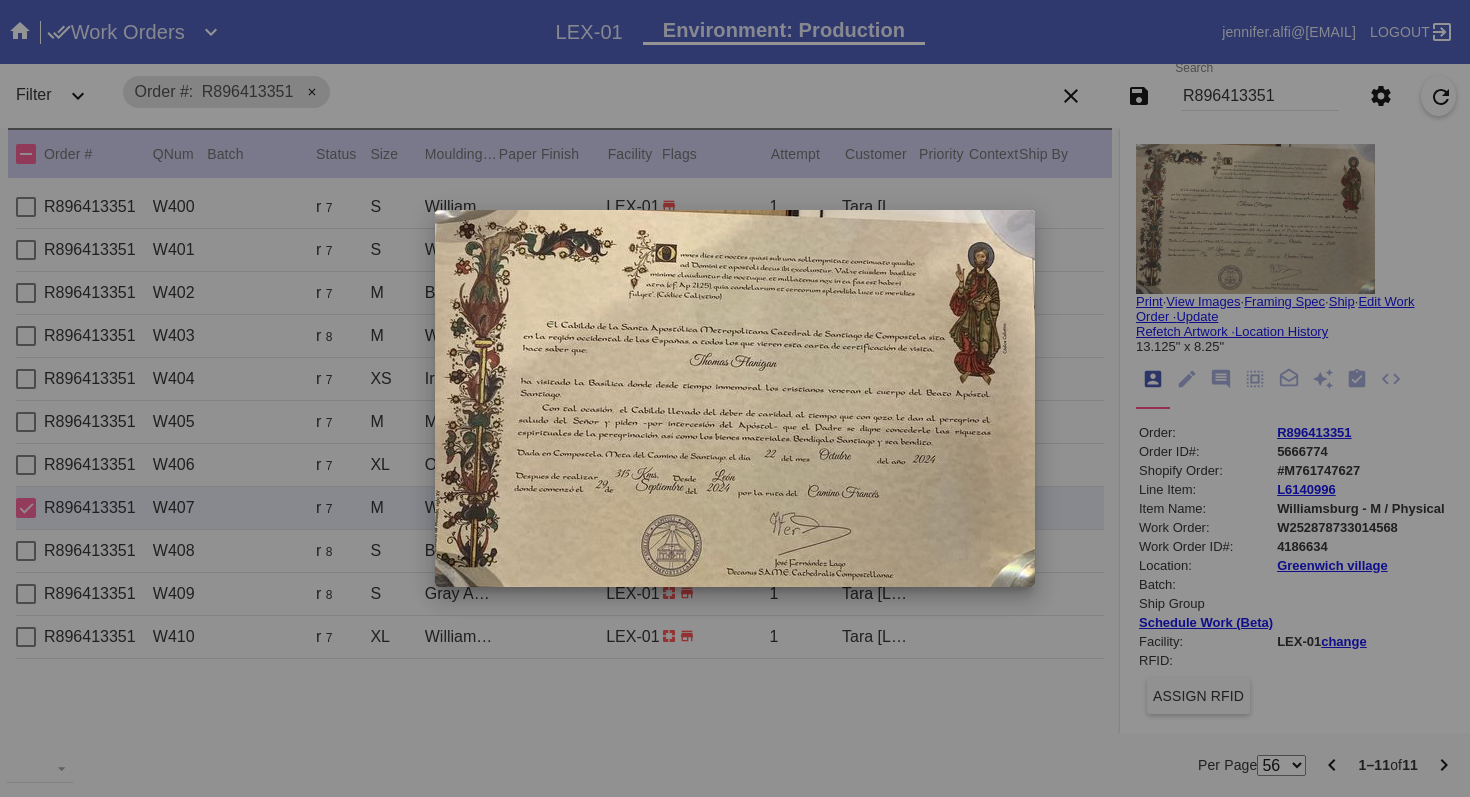 click at bounding box center [735, 398] 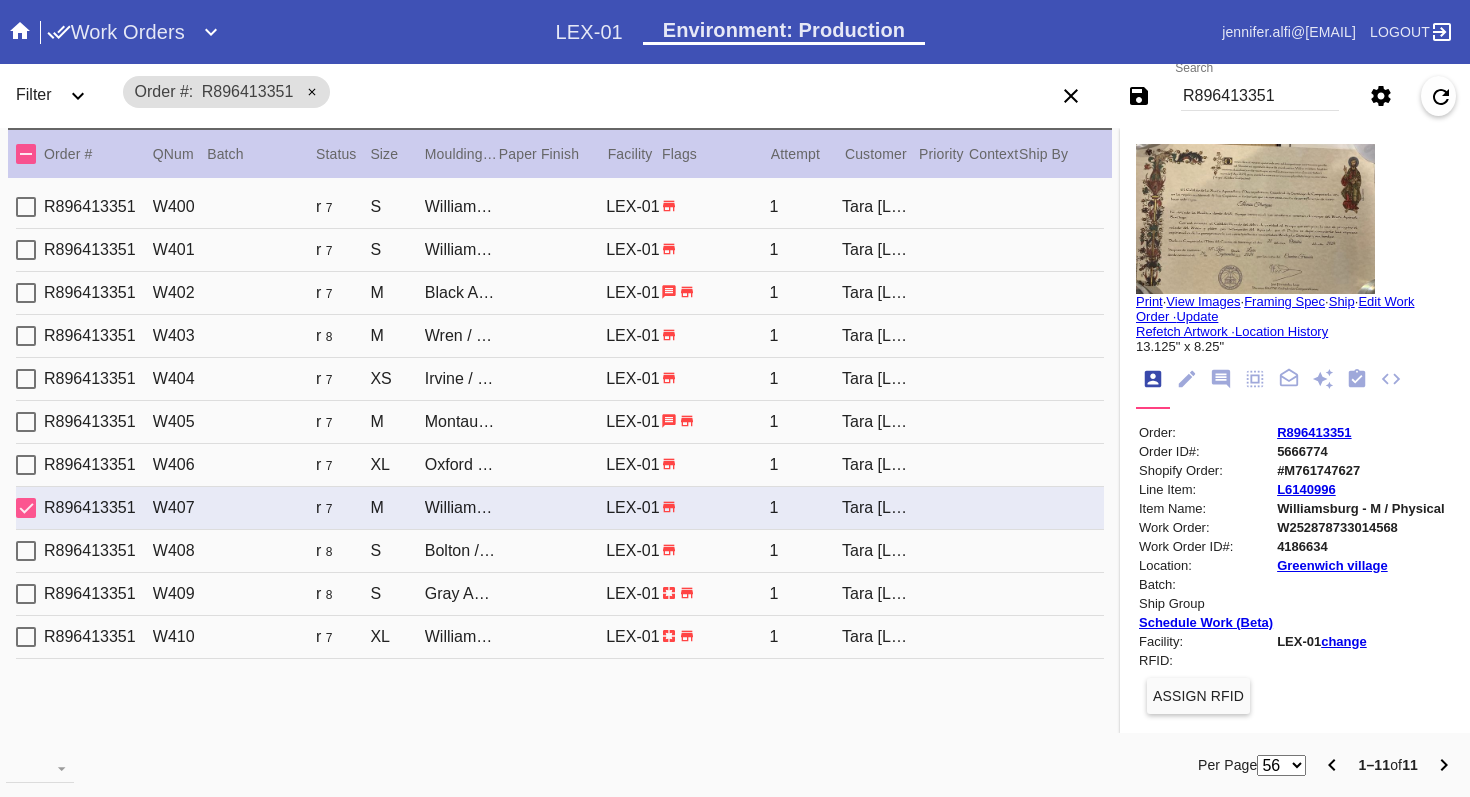 click at bounding box center [26, 508] 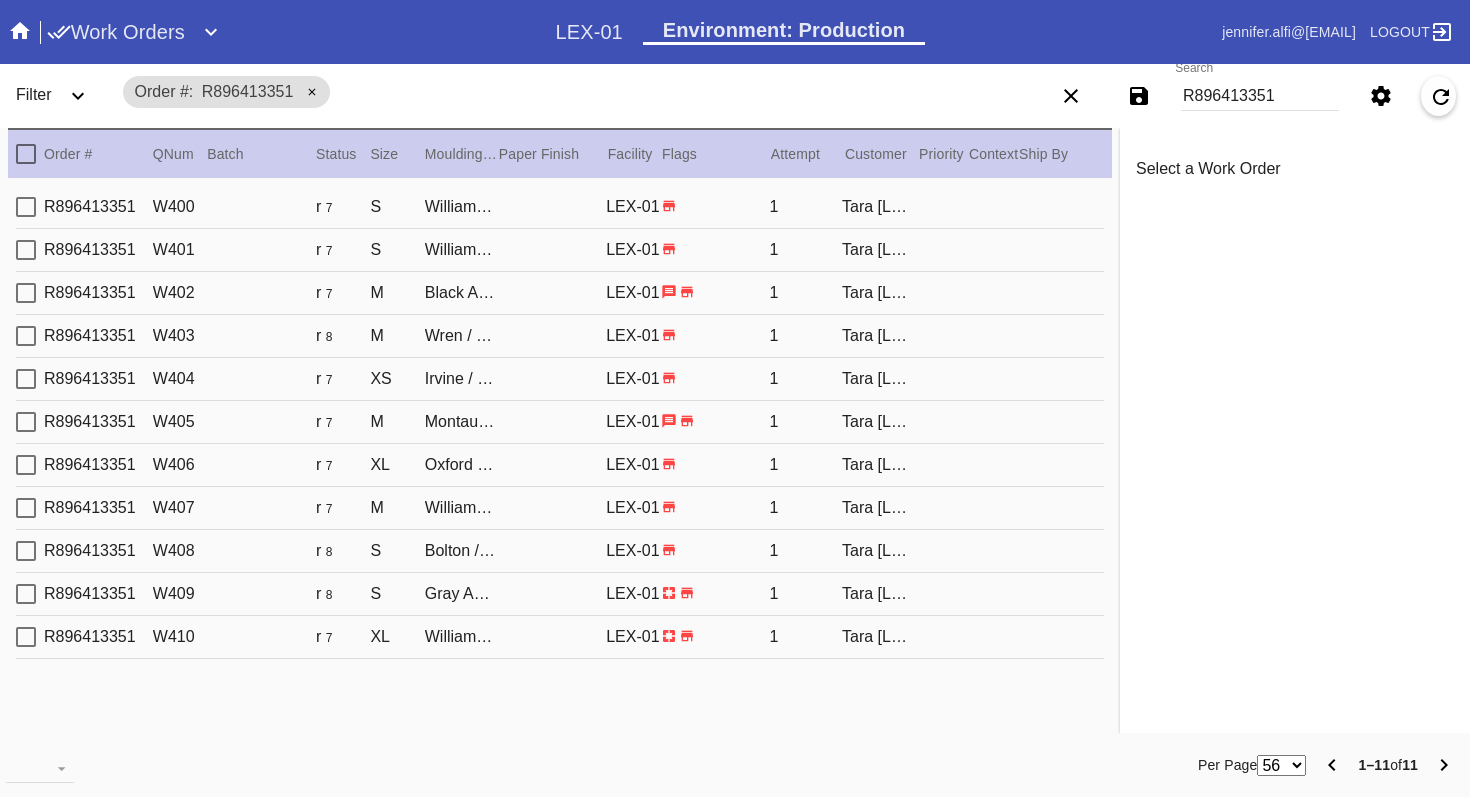 click at bounding box center (26, 551) 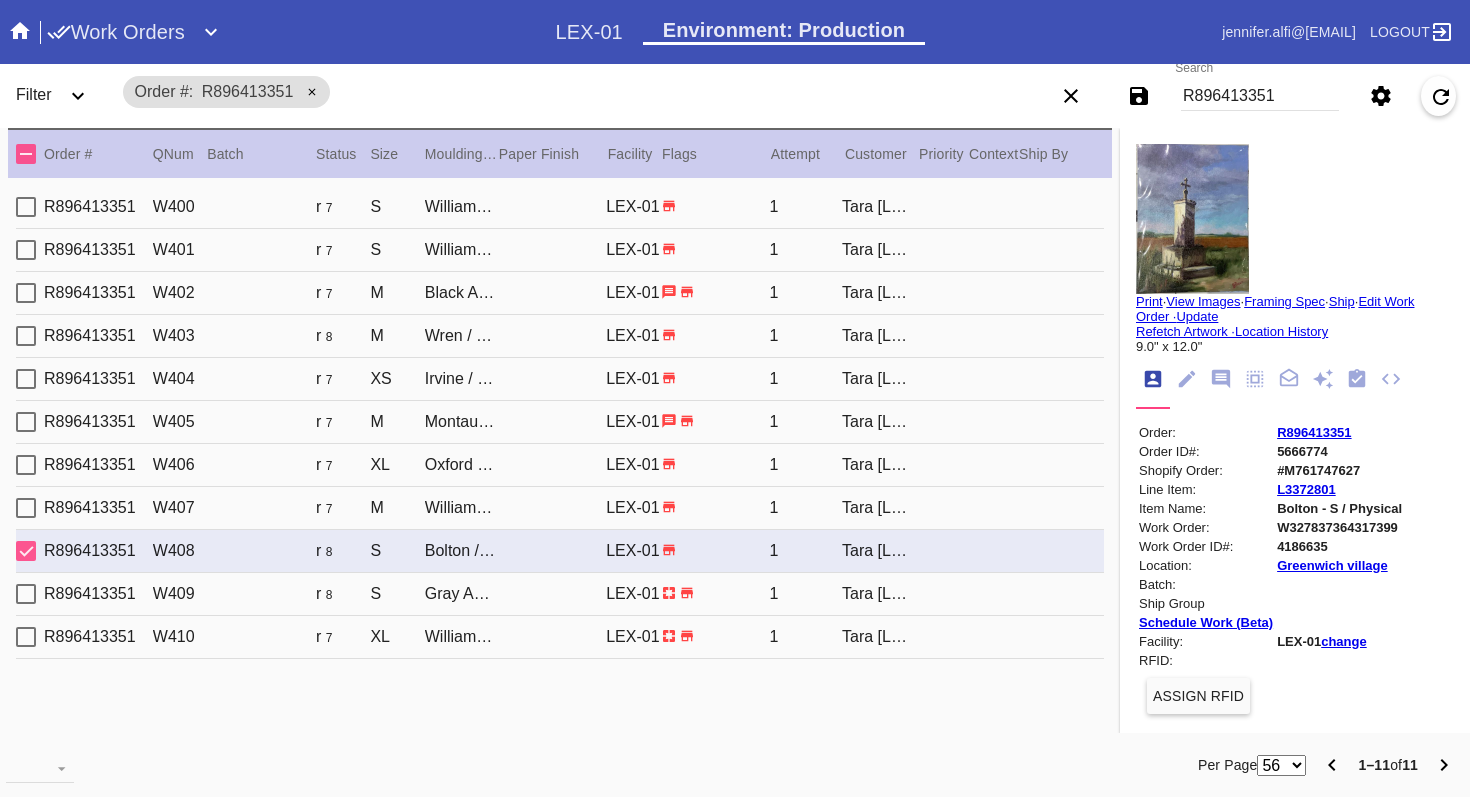 click at bounding box center [26, 551] 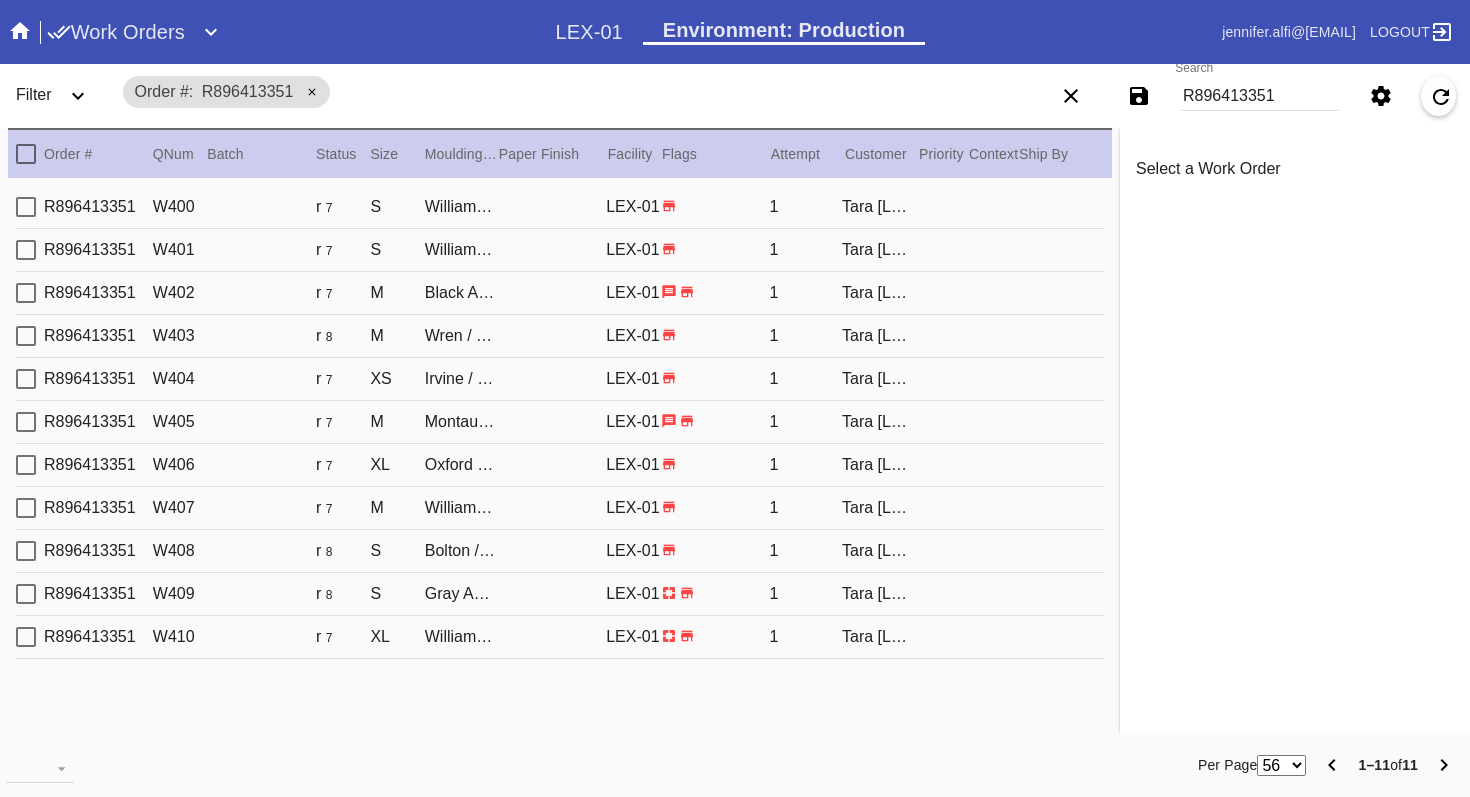click at bounding box center [26, 594] 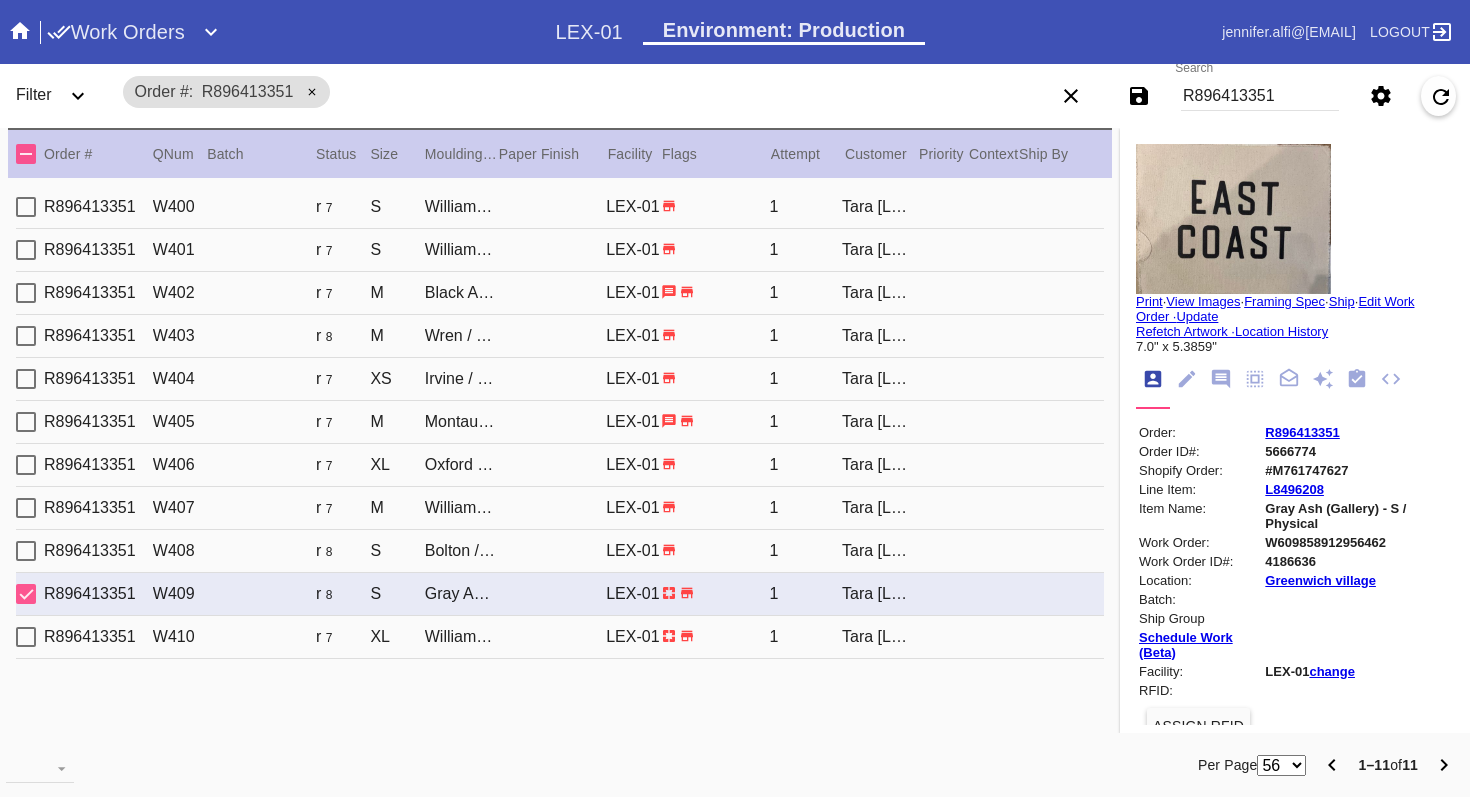 click at bounding box center (26, 594) 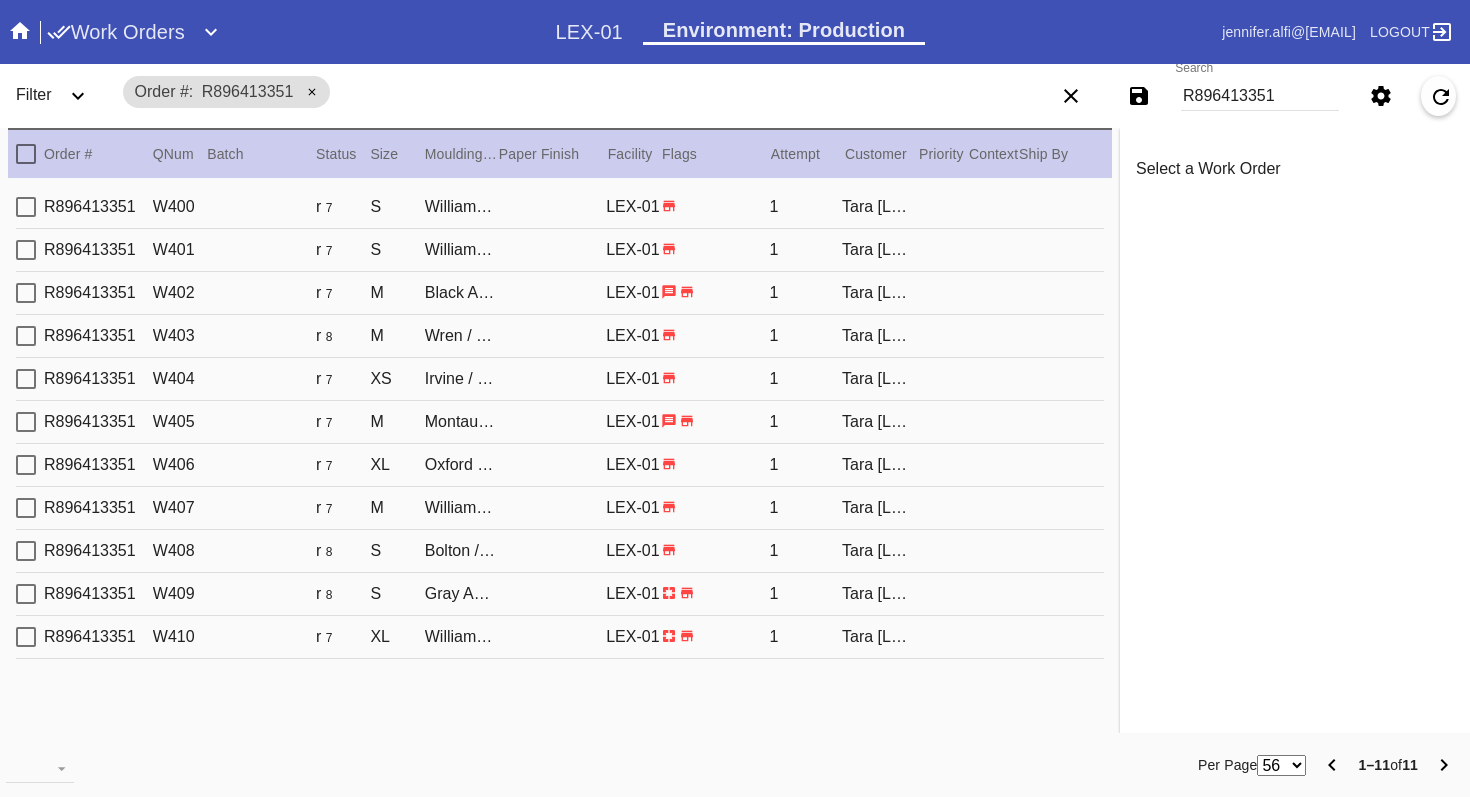 click at bounding box center (26, 637) 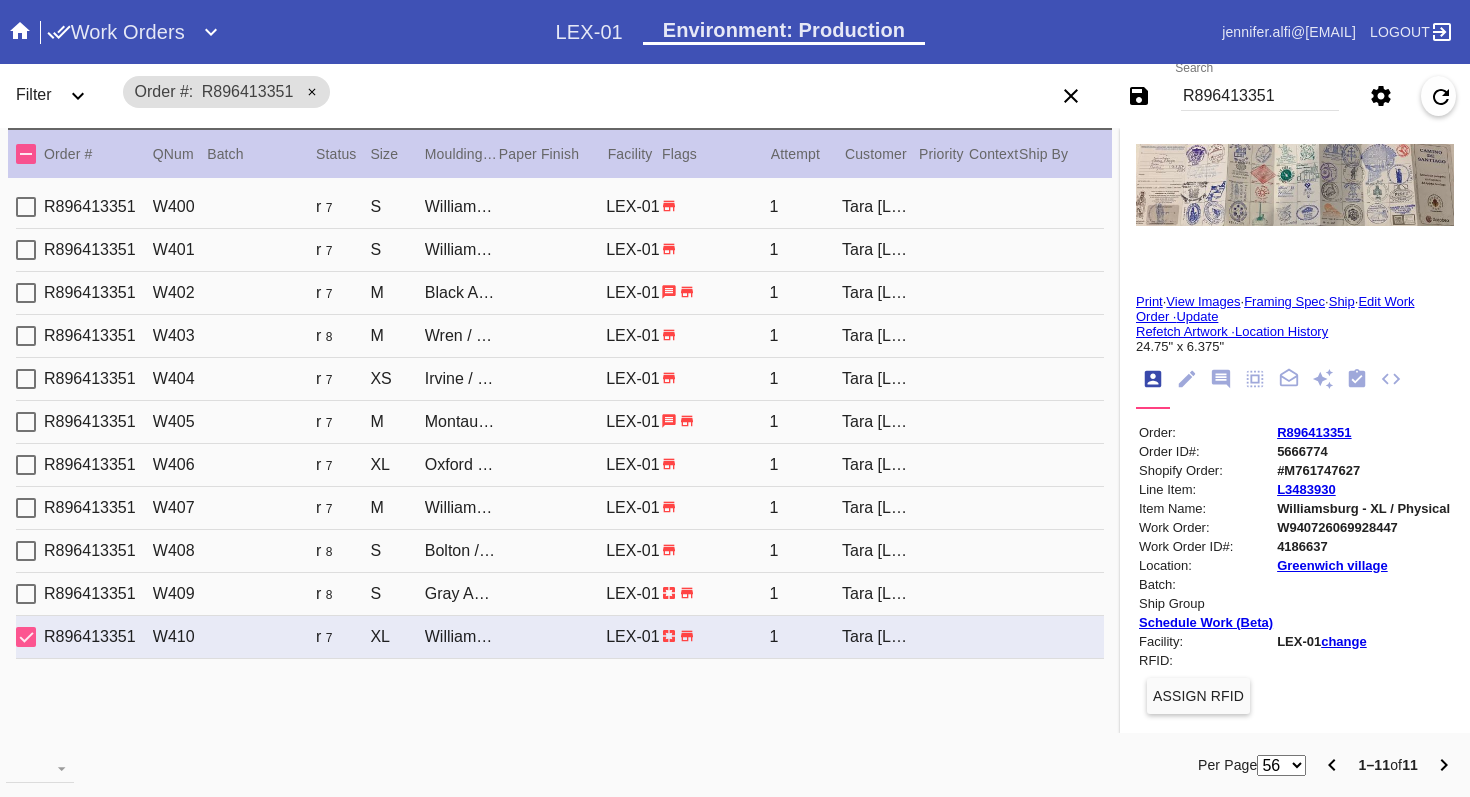 click at bounding box center (1295, 185) 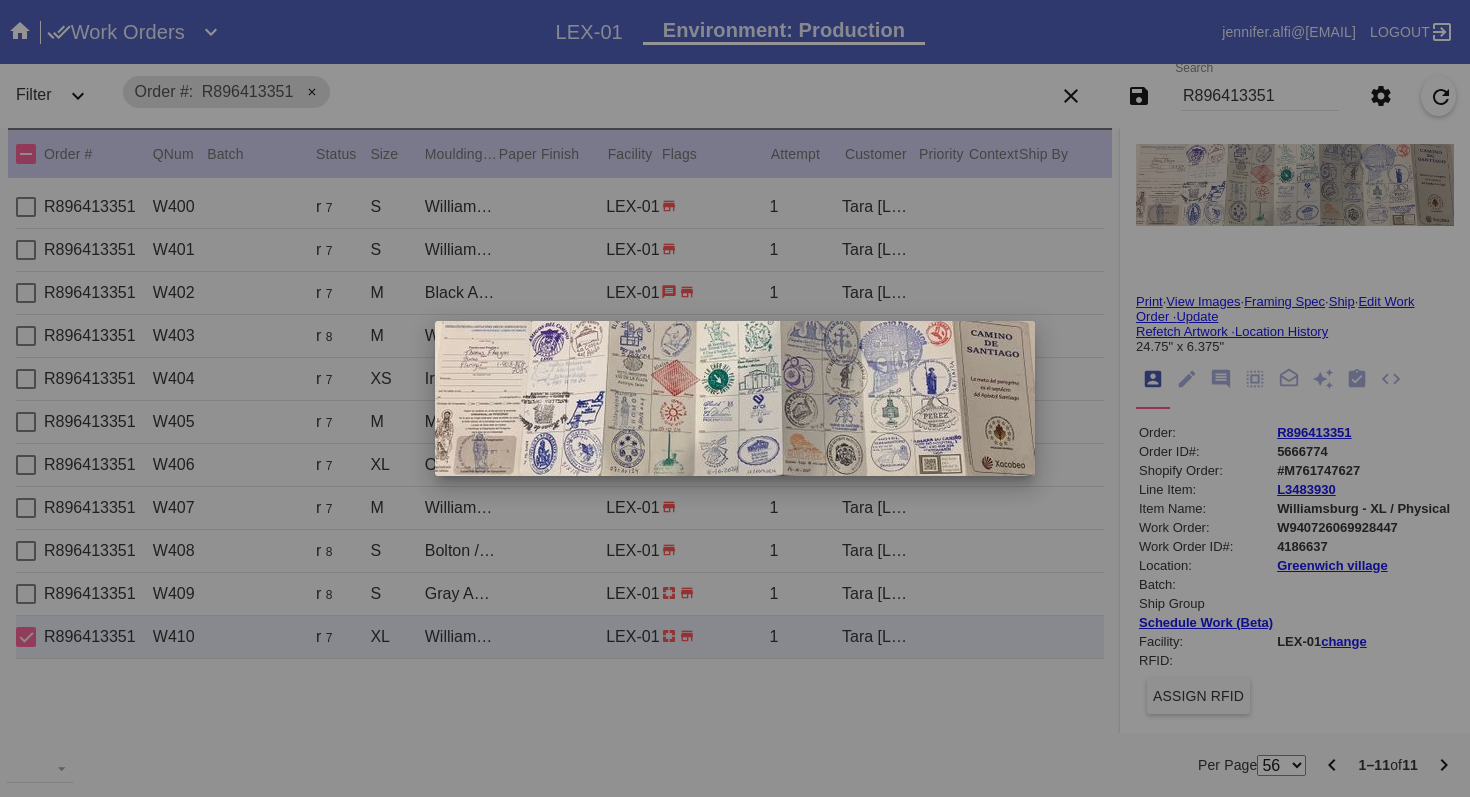 click at bounding box center (735, 398) 